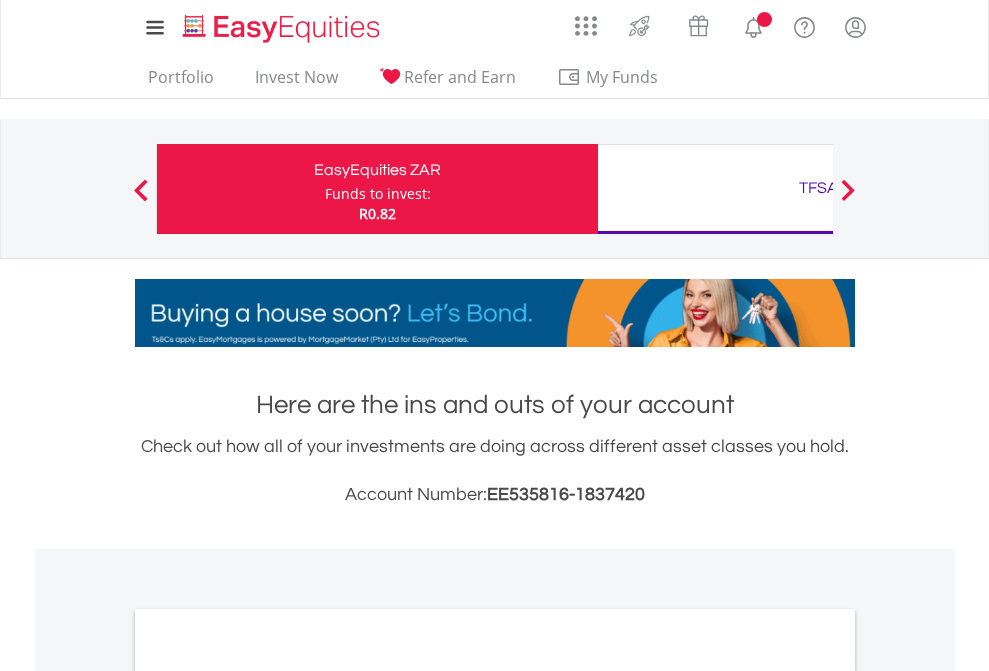 scroll, scrollTop: 0, scrollLeft: 0, axis: both 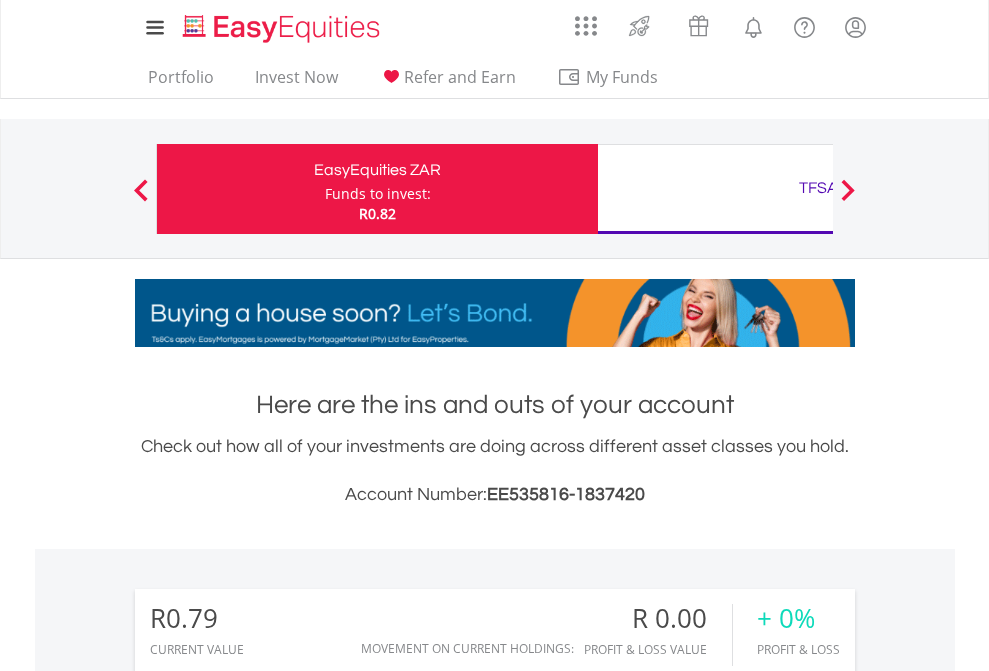 click on "Funds to invest:" at bounding box center (378, 194) 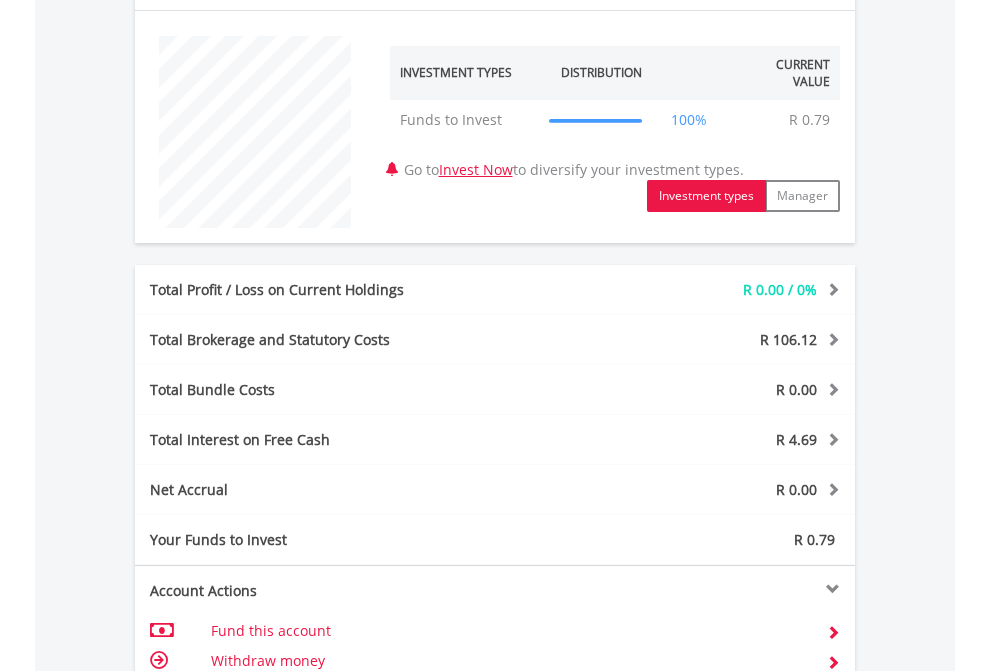 scroll, scrollTop: 1342, scrollLeft: 0, axis: vertical 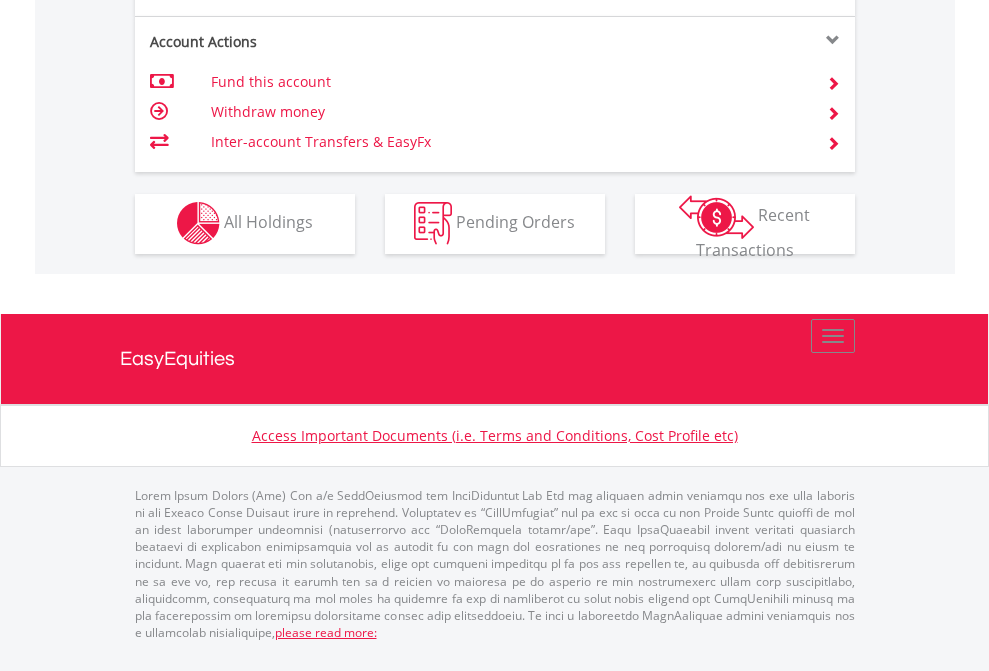 click on "Investment types" at bounding box center [706, -353] 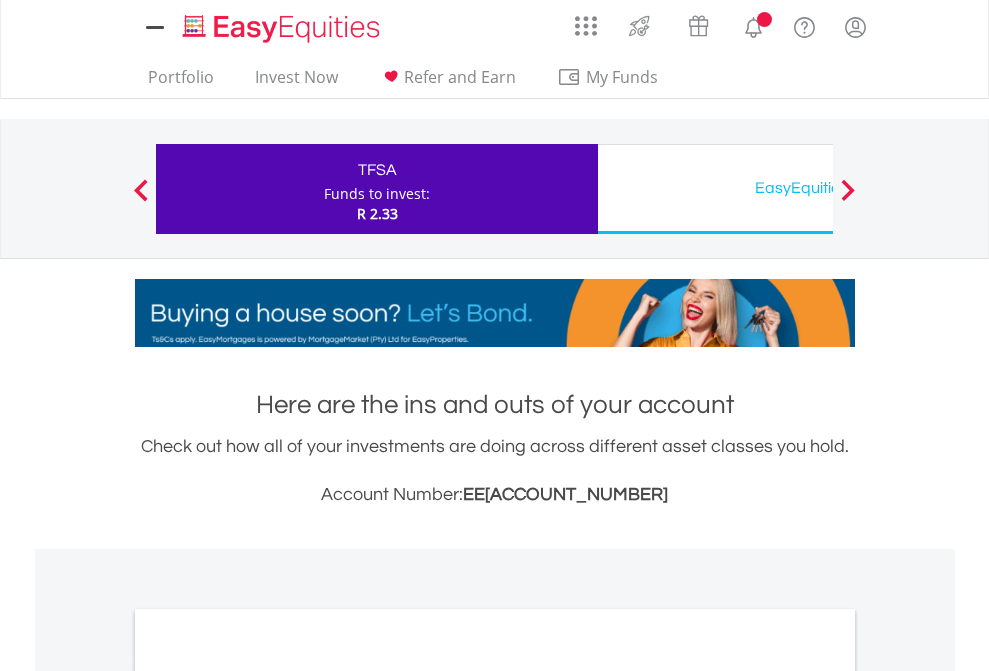 scroll, scrollTop: 0, scrollLeft: 0, axis: both 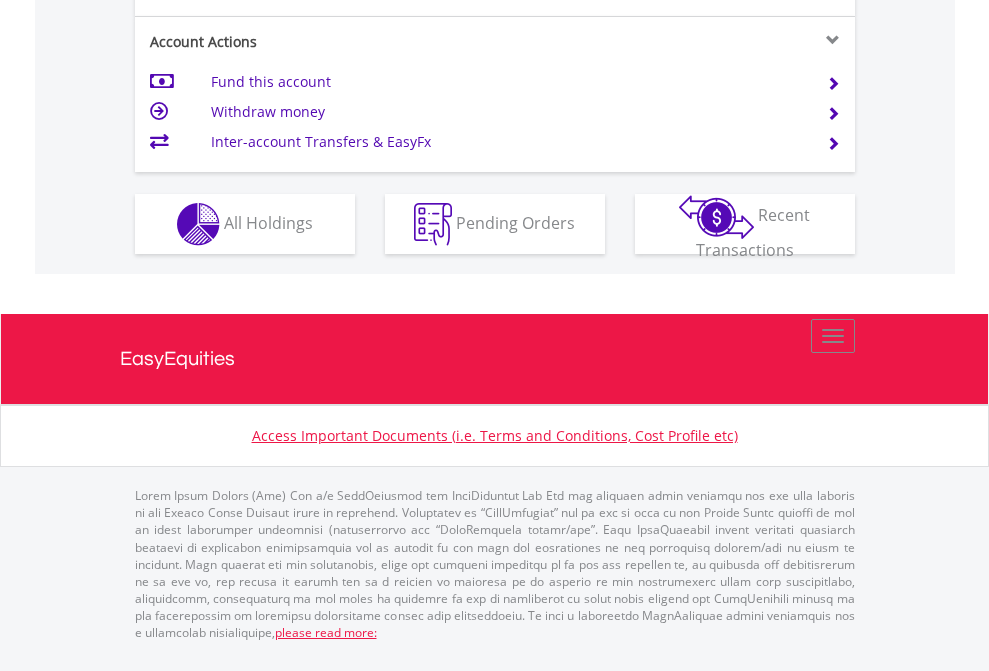 click on "Investment types" at bounding box center [706, -337] 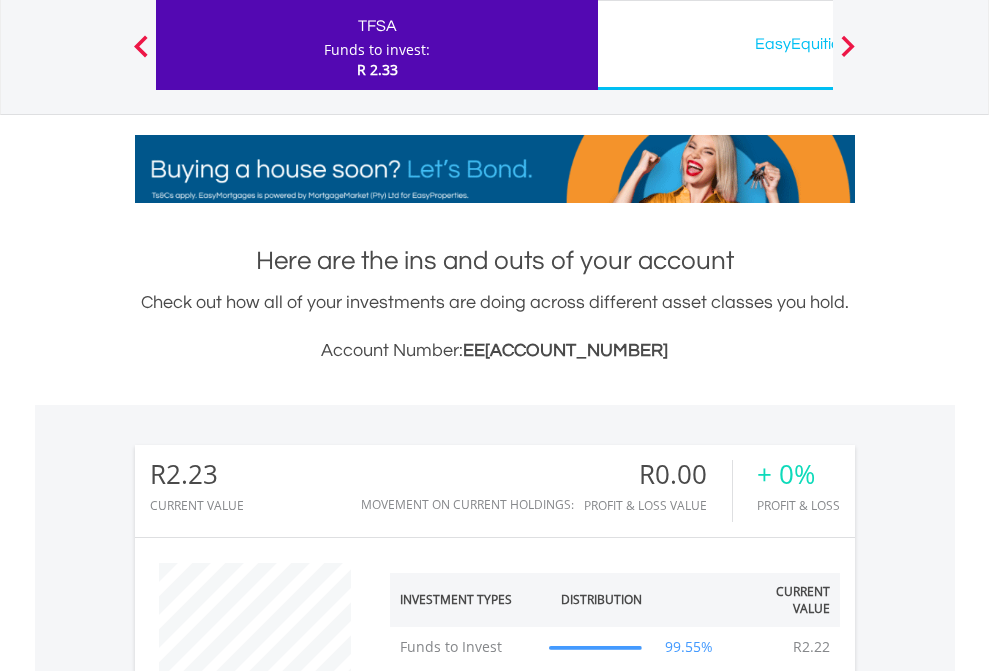 click on "EasyEquities USD" at bounding box center (818, 44) 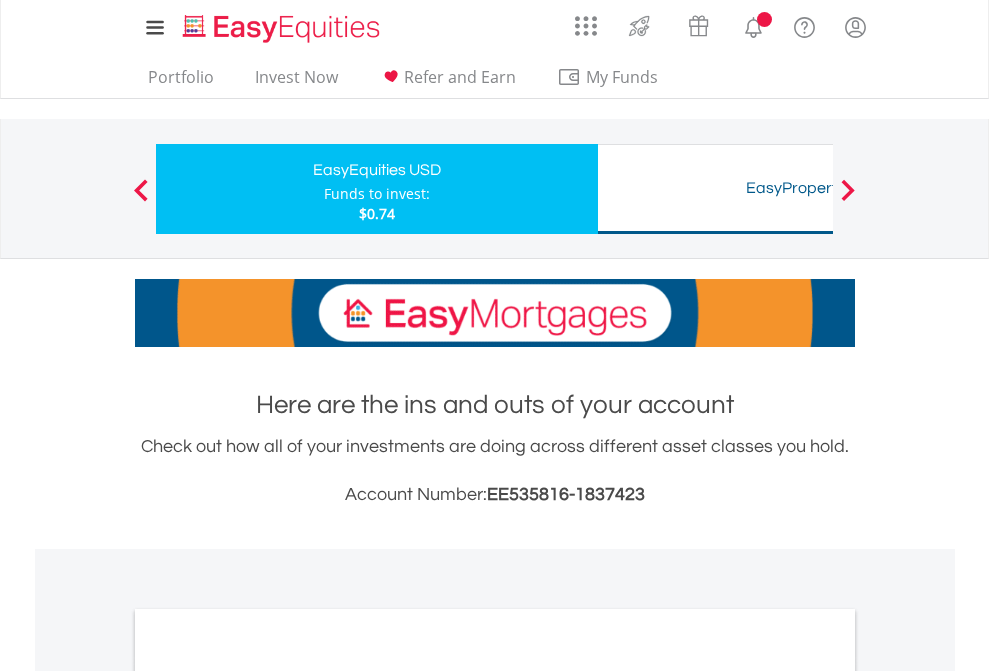 scroll, scrollTop: 0, scrollLeft: 0, axis: both 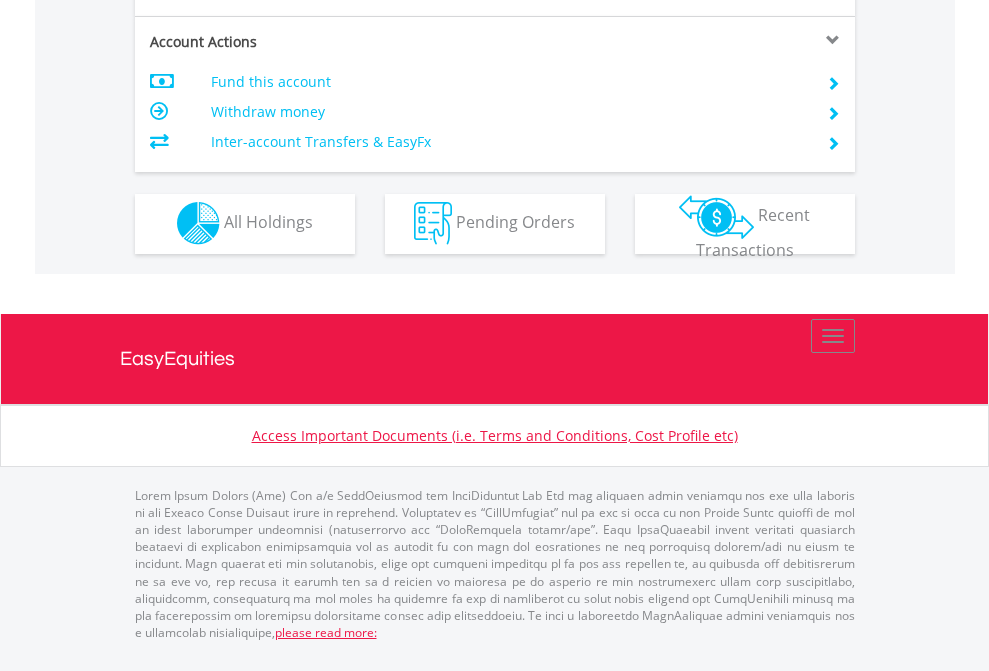 click on "Investment types" at bounding box center [706, -353] 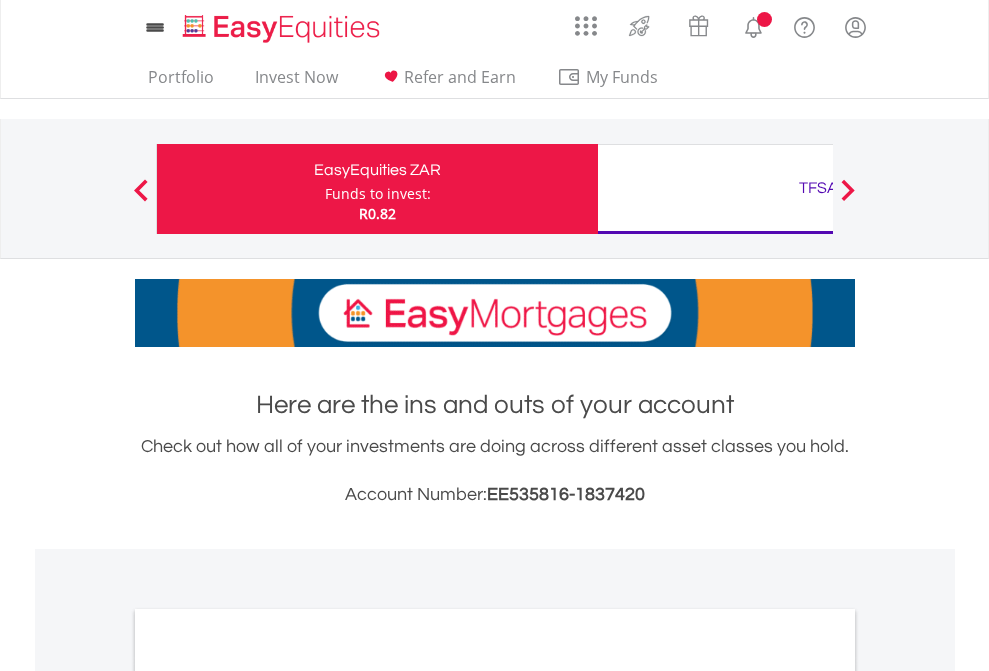 scroll, scrollTop: 1202, scrollLeft: 0, axis: vertical 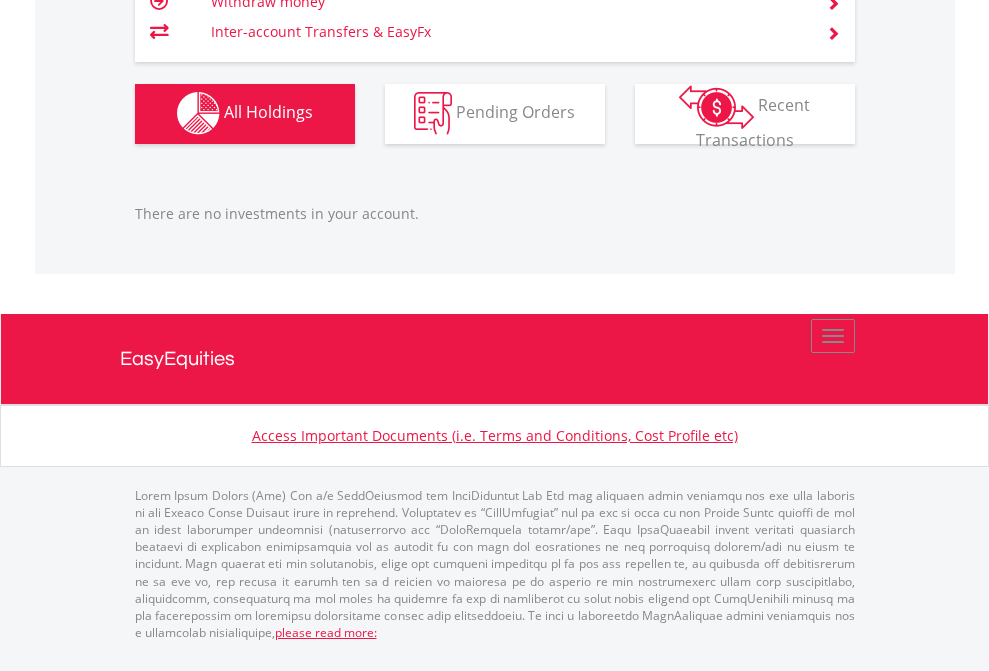 click on "TFSA" at bounding box center [818, -1142] 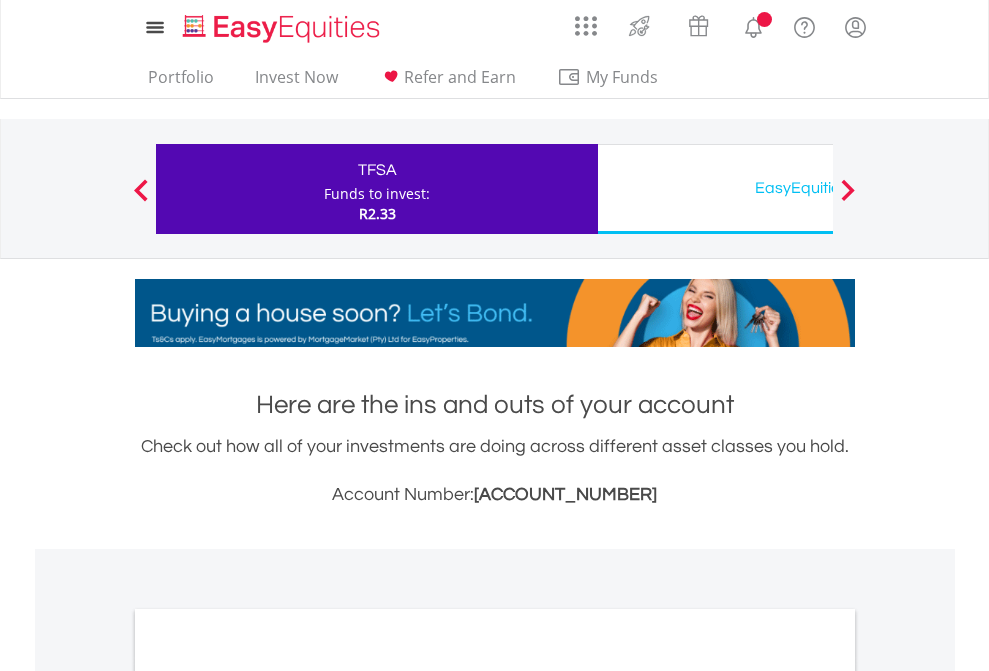 scroll, scrollTop: 0, scrollLeft: 0, axis: both 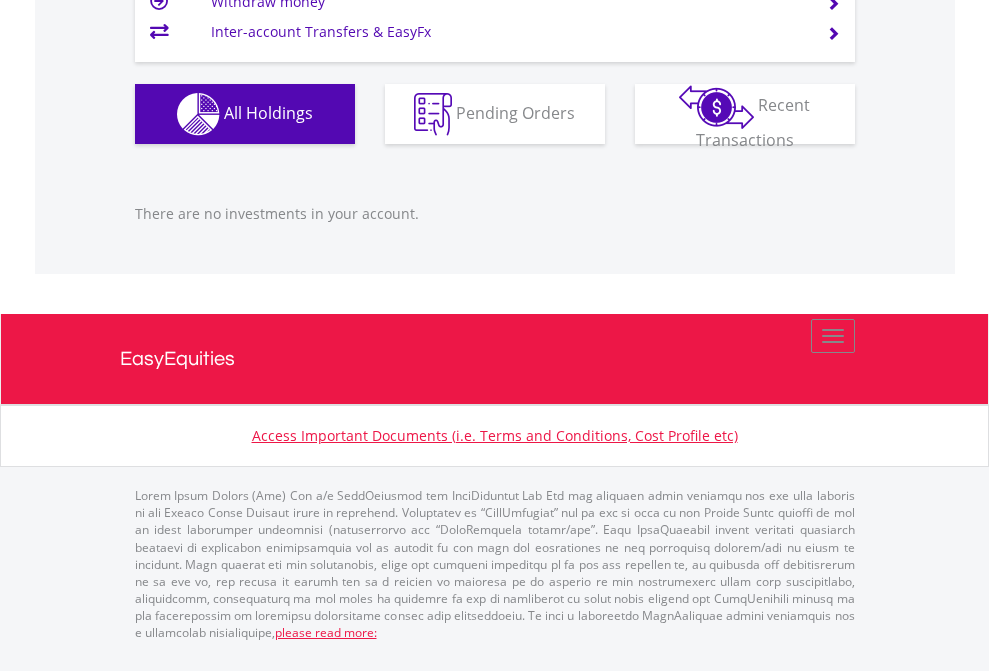 click on "EasyEquities USD" at bounding box center [818, -1166] 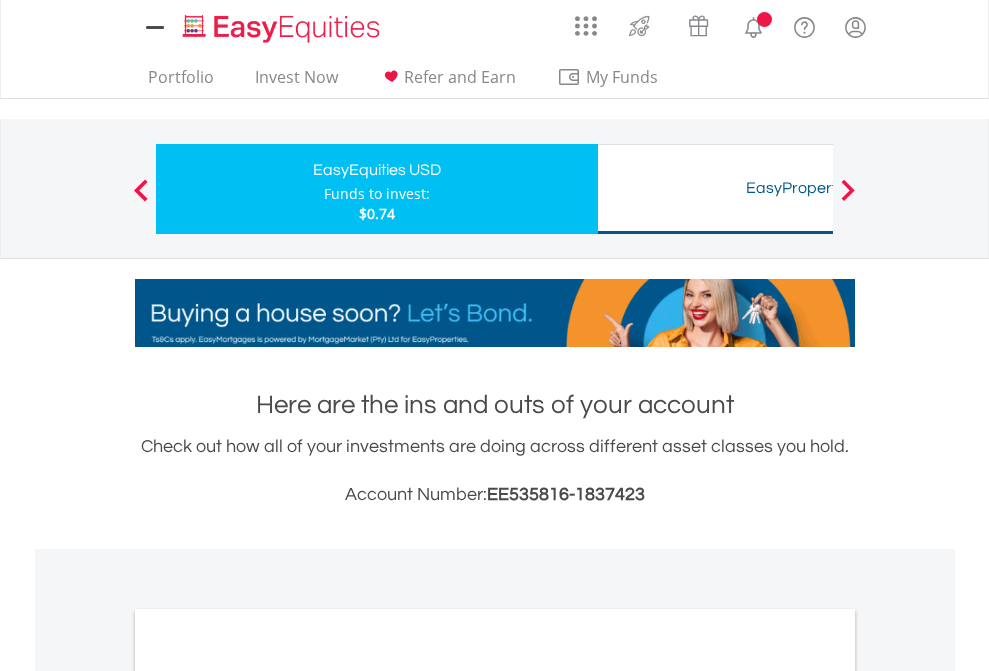 scroll, scrollTop: 0, scrollLeft: 0, axis: both 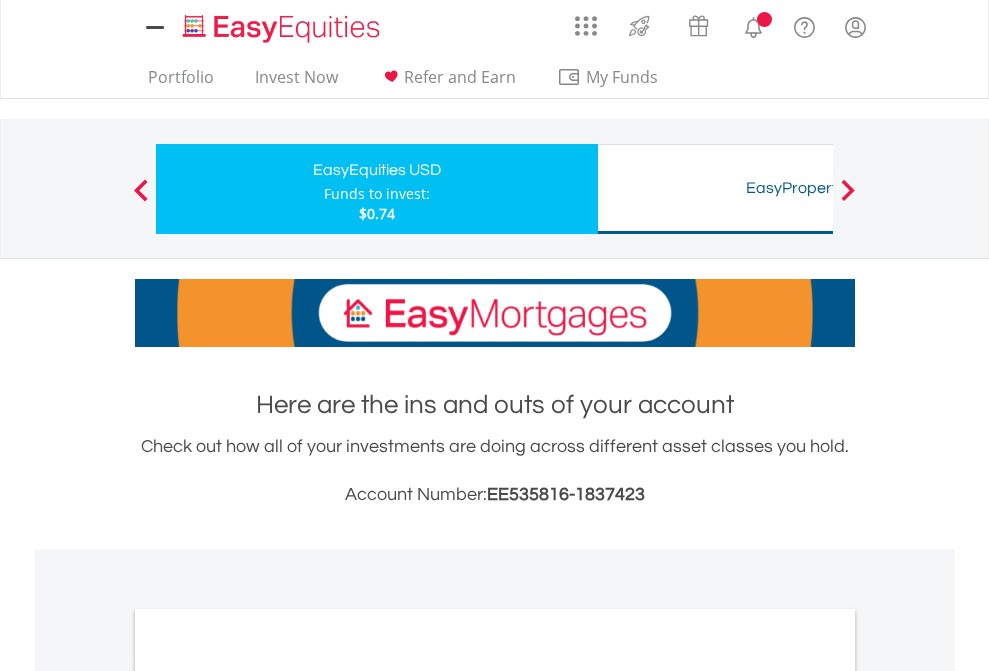 click on "All Holdings" at bounding box center (268, 1096) 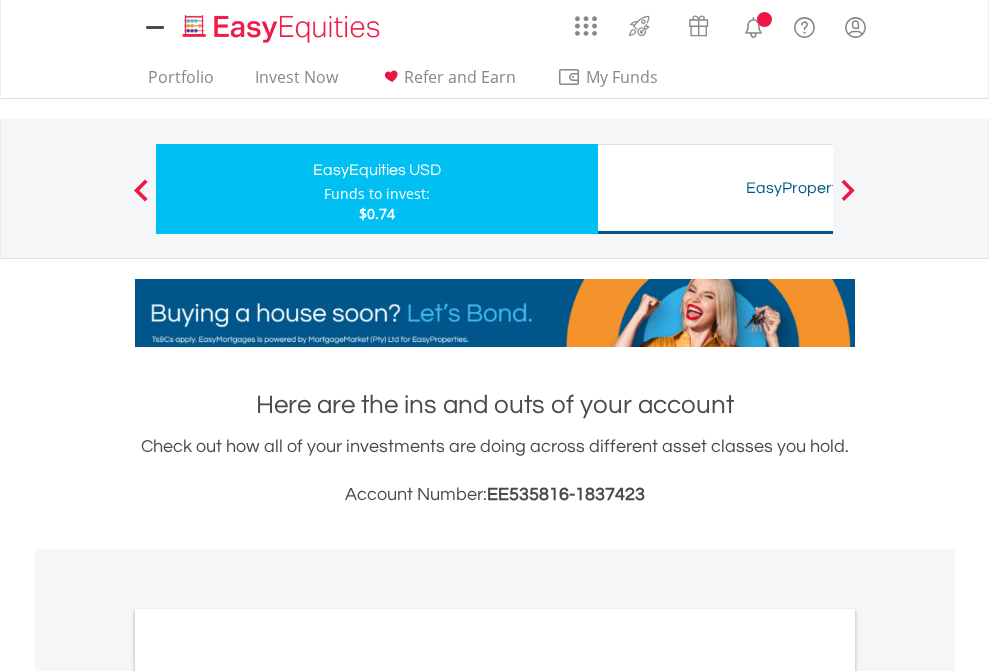 scroll, scrollTop: 1202, scrollLeft: 0, axis: vertical 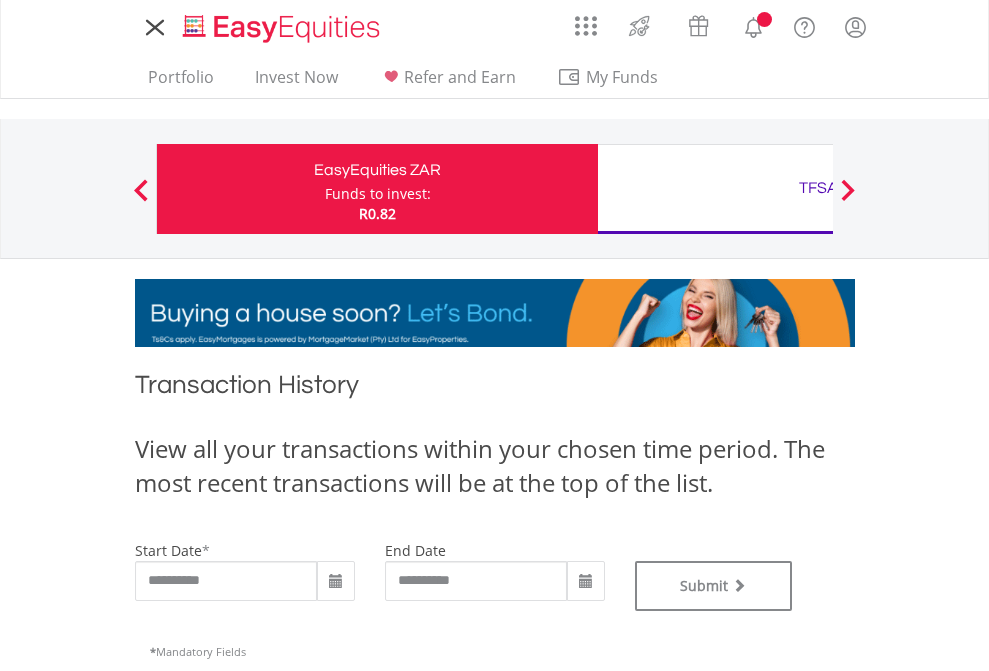 type on "**********" 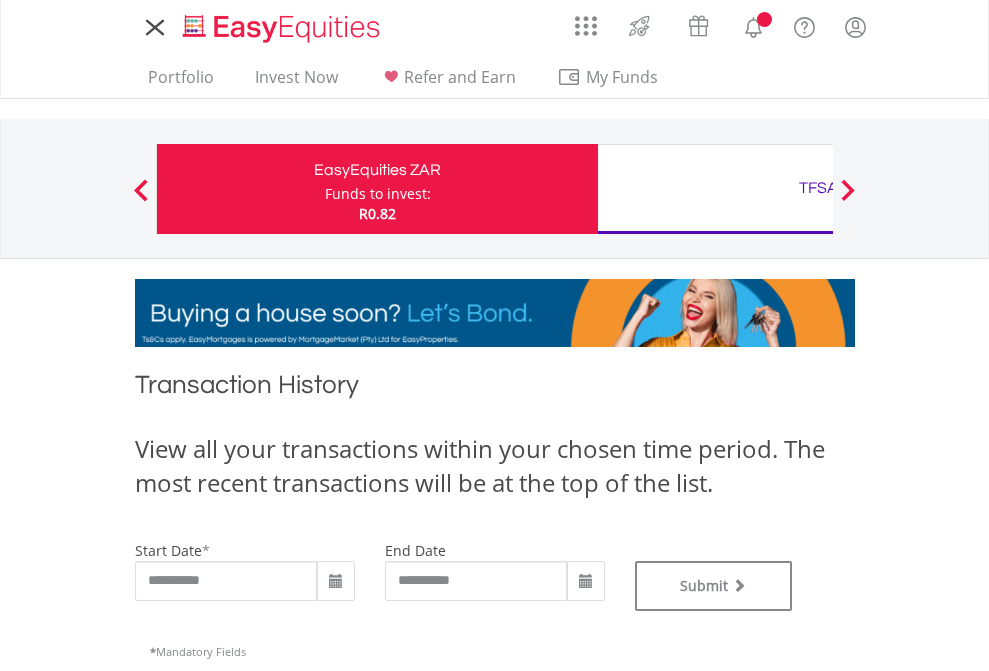 type on "**********" 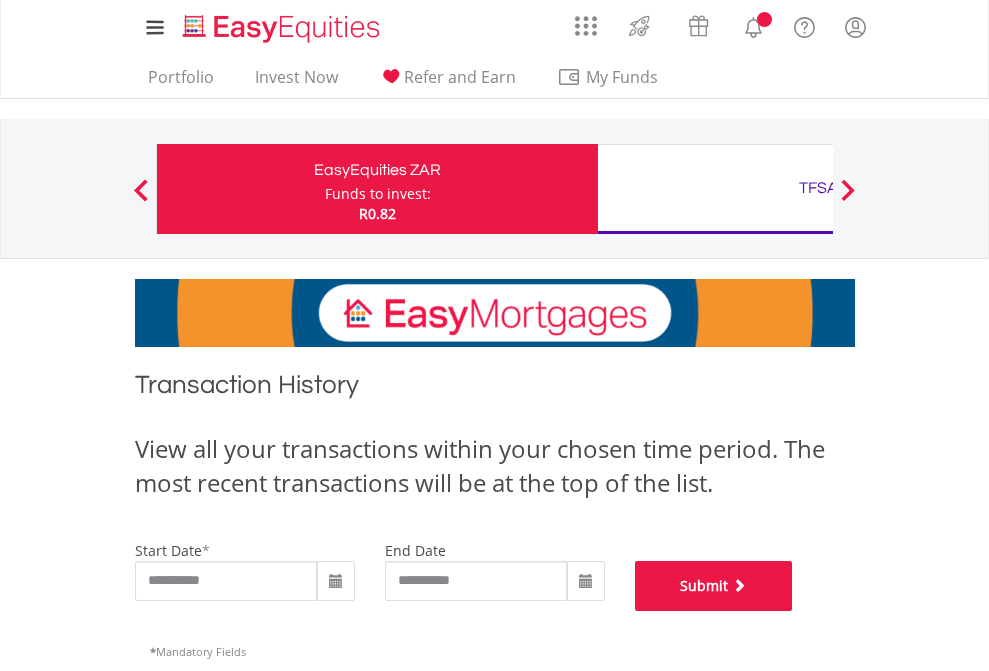 click on "Submit" at bounding box center (714, 586) 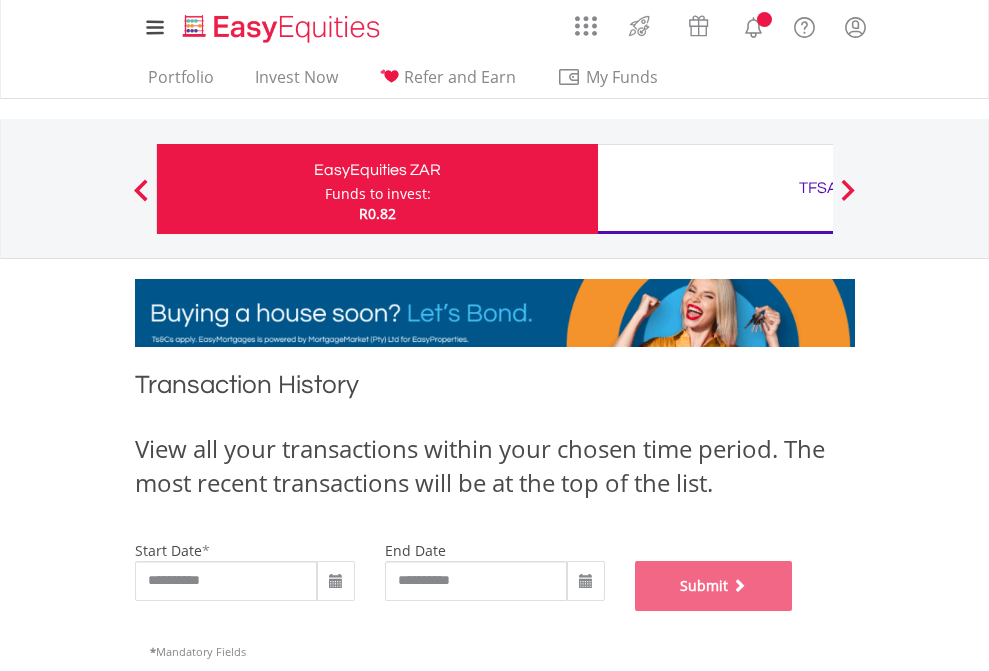 scroll, scrollTop: 811, scrollLeft: 0, axis: vertical 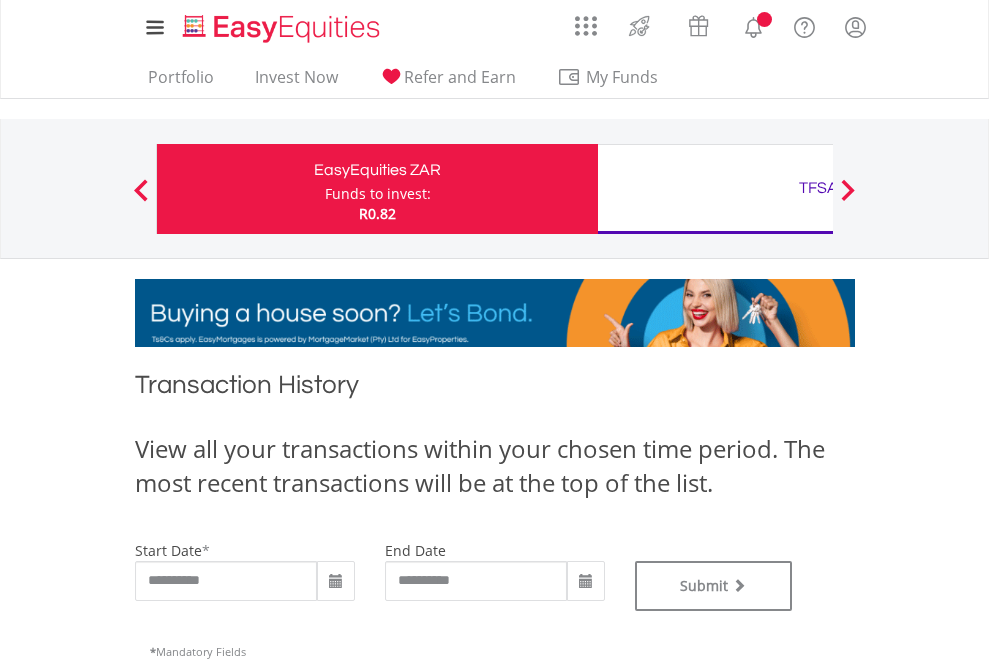 click on "TFSA" at bounding box center [818, 188] 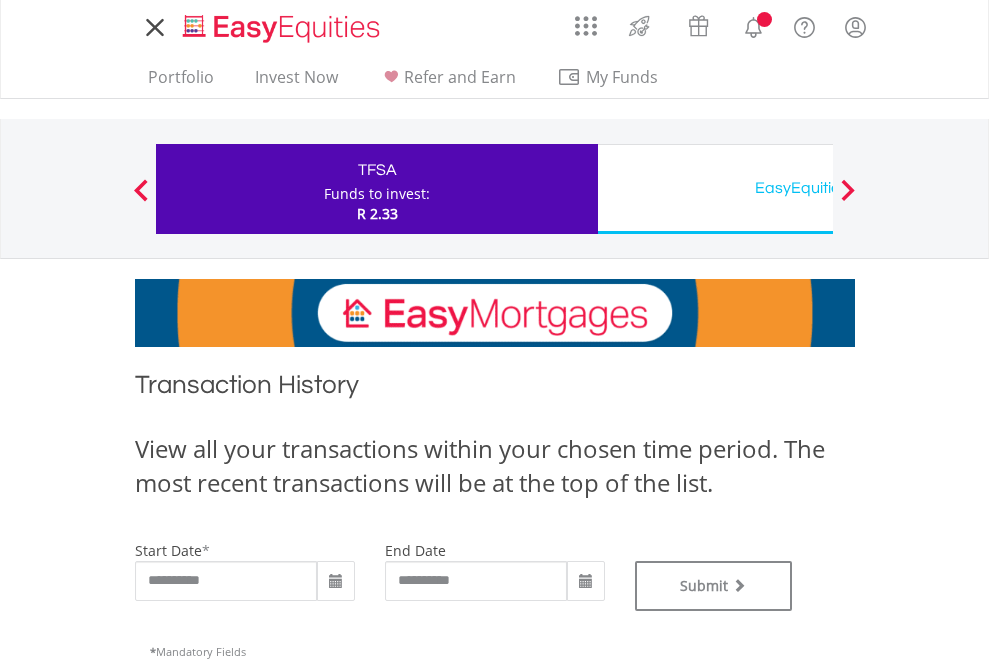 scroll, scrollTop: 0, scrollLeft: 0, axis: both 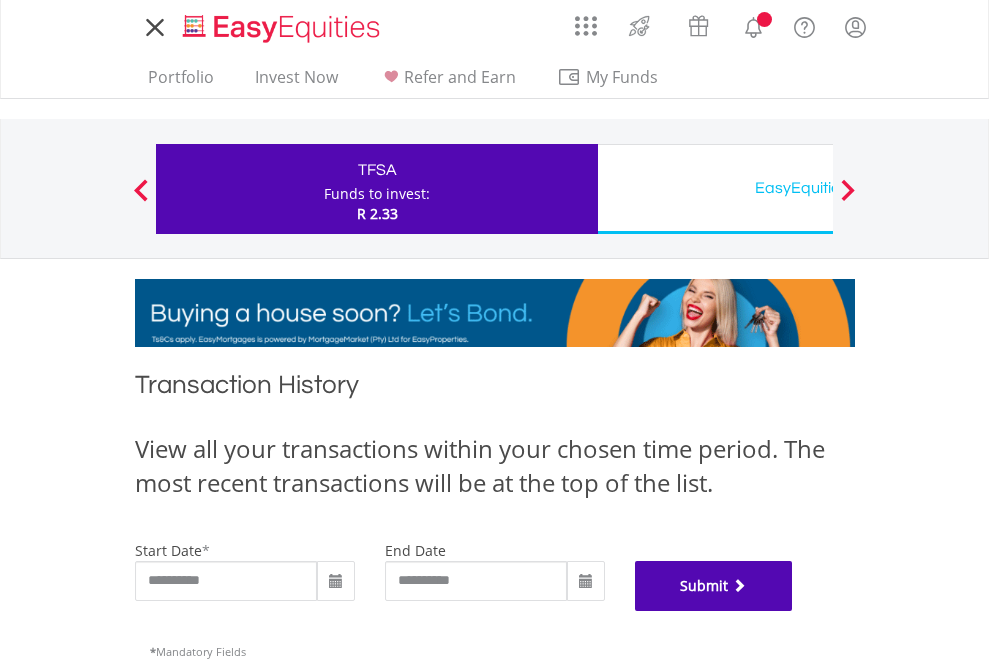 click on "Submit" at bounding box center (714, 586) 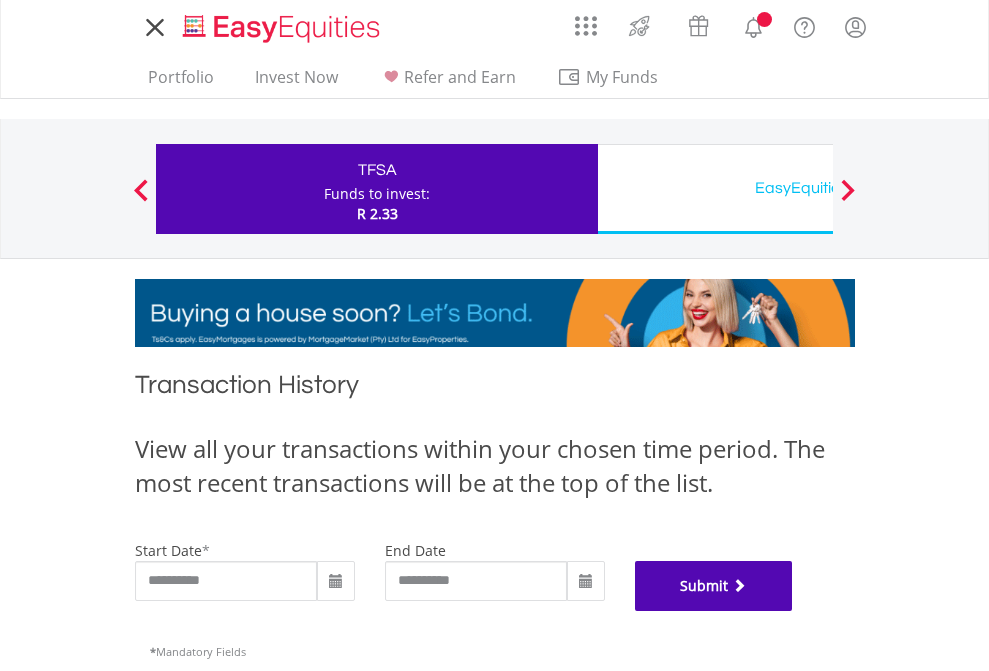 scroll, scrollTop: 811, scrollLeft: 0, axis: vertical 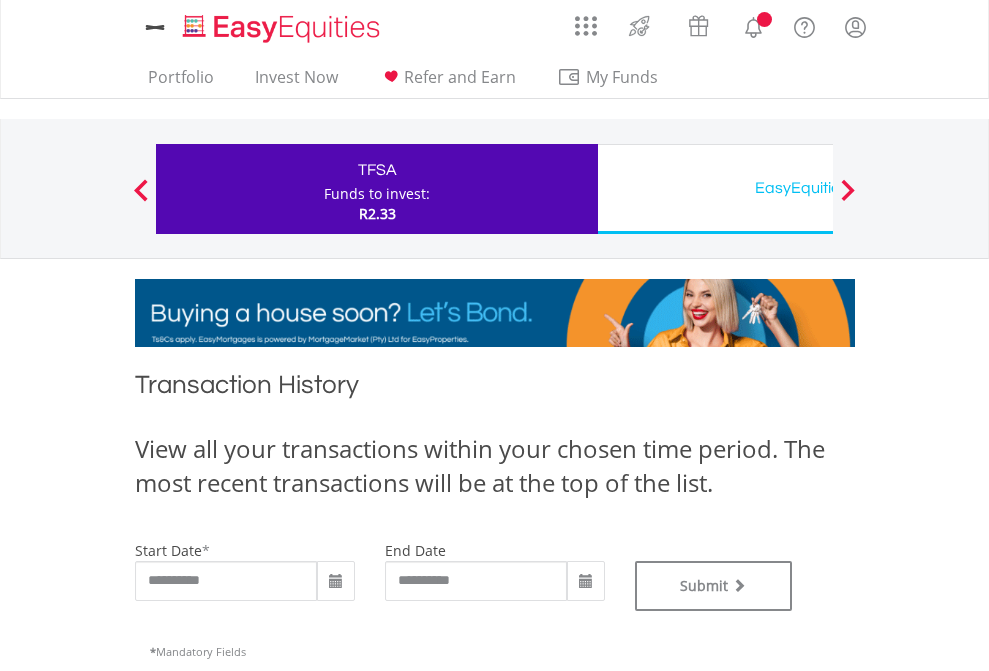 click on "EasyEquities USD" at bounding box center (818, 188) 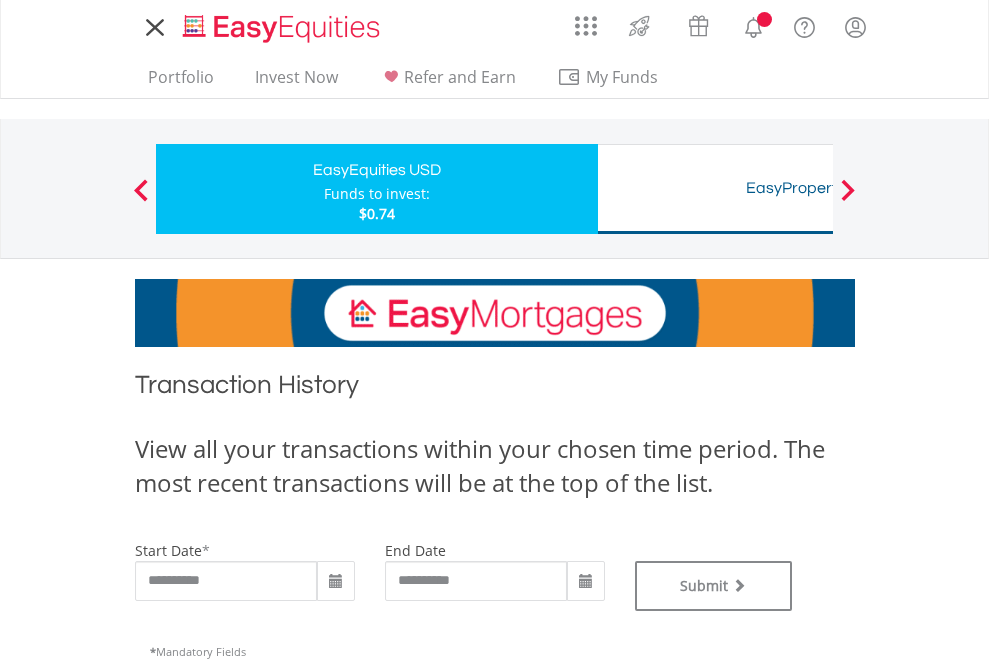 type on "**********" 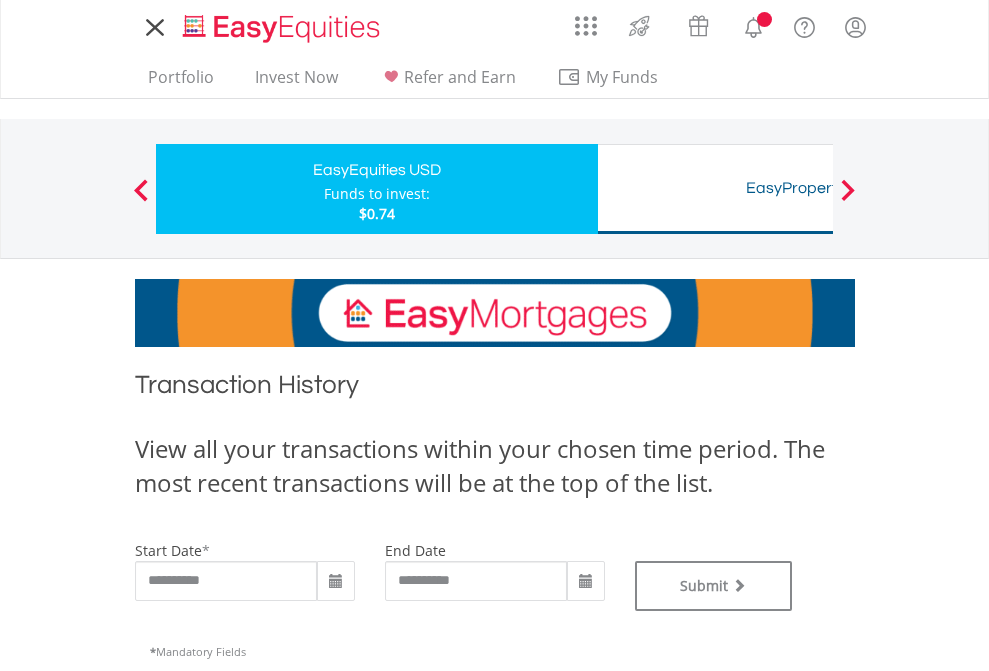 scroll, scrollTop: 0, scrollLeft: 0, axis: both 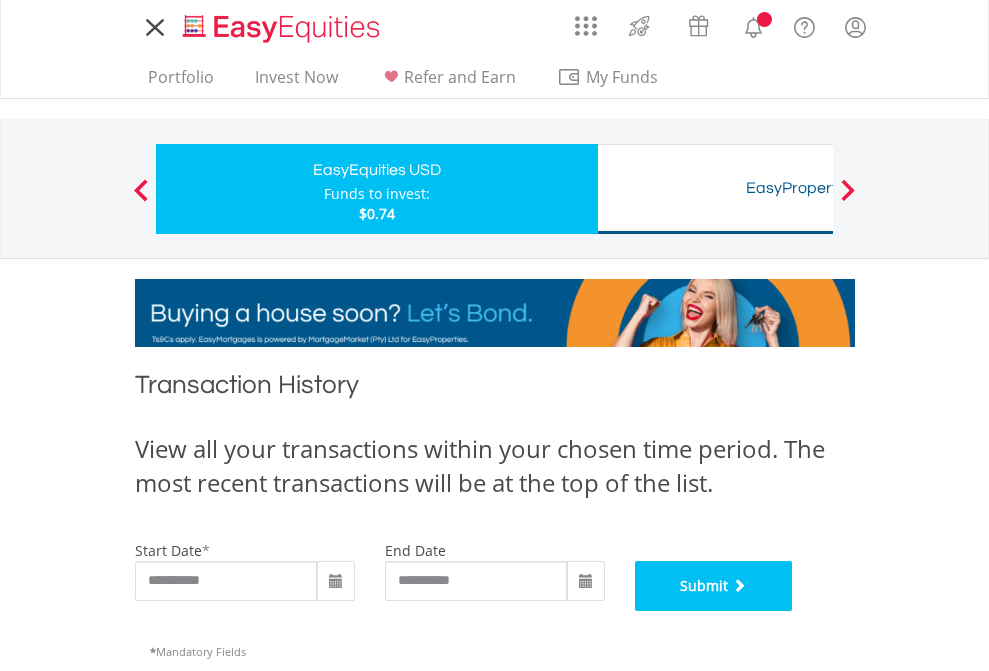 click on "Submit" at bounding box center (714, 586) 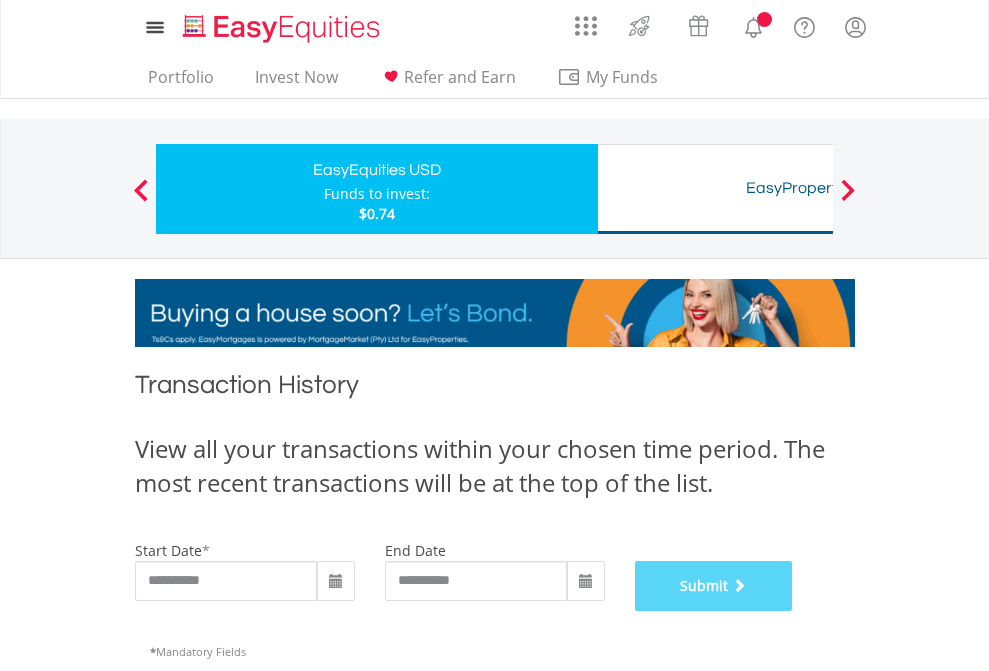 scroll, scrollTop: 811, scrollLeft: 0, axis: vertical 